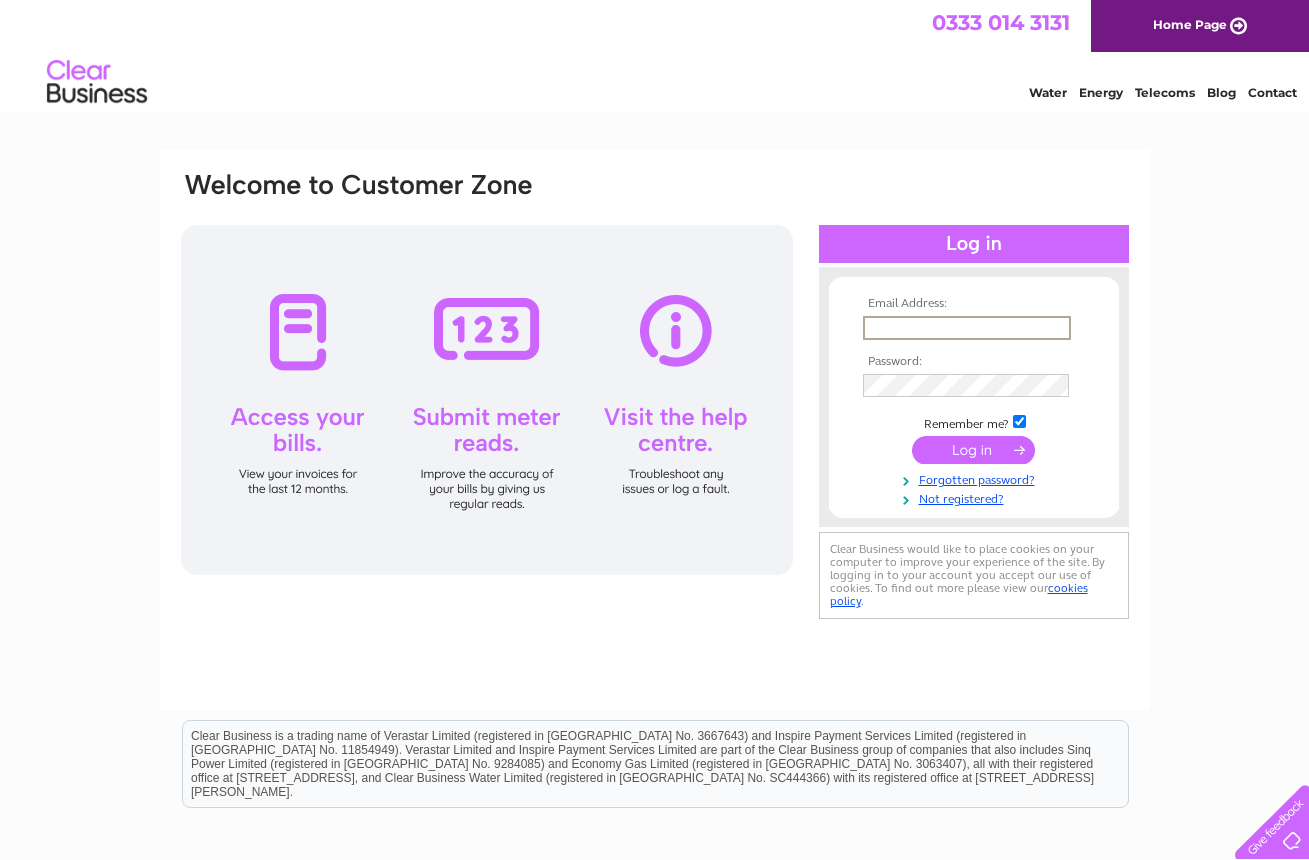 scroll, scrollTop: 0, scrollLeft: 0, axis: both 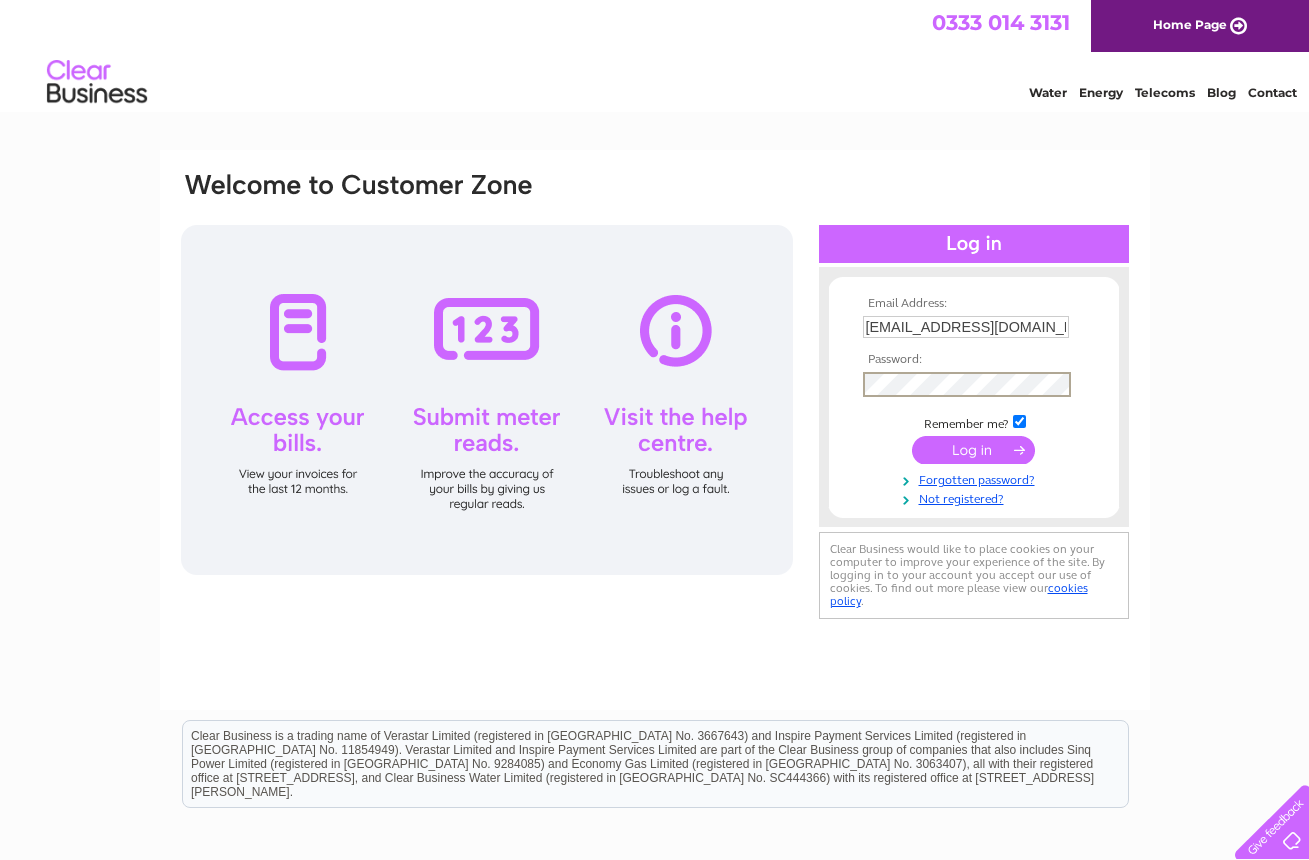 click at bounding box center (973, 450) 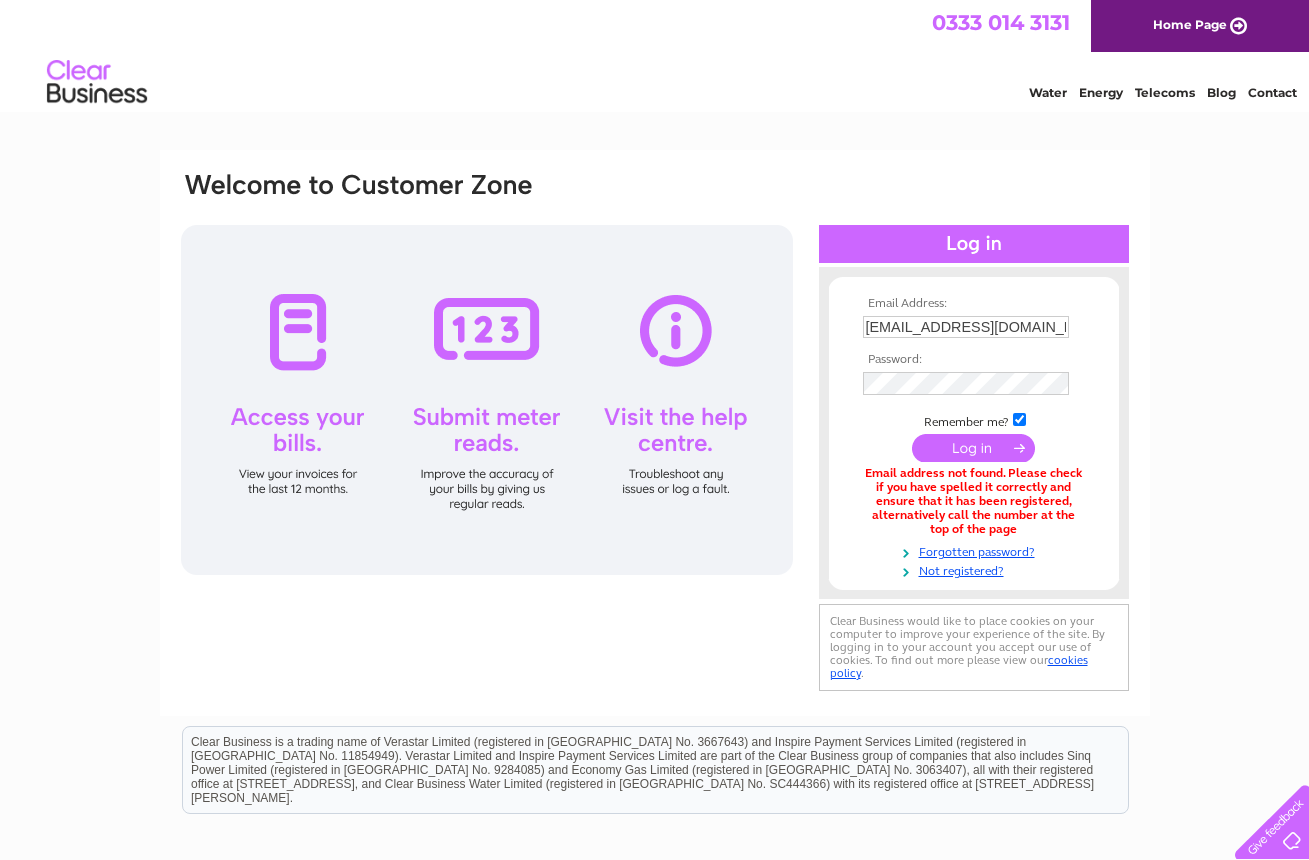 scroll, scrollTop: 0, scrollLeft: 0, axis: both 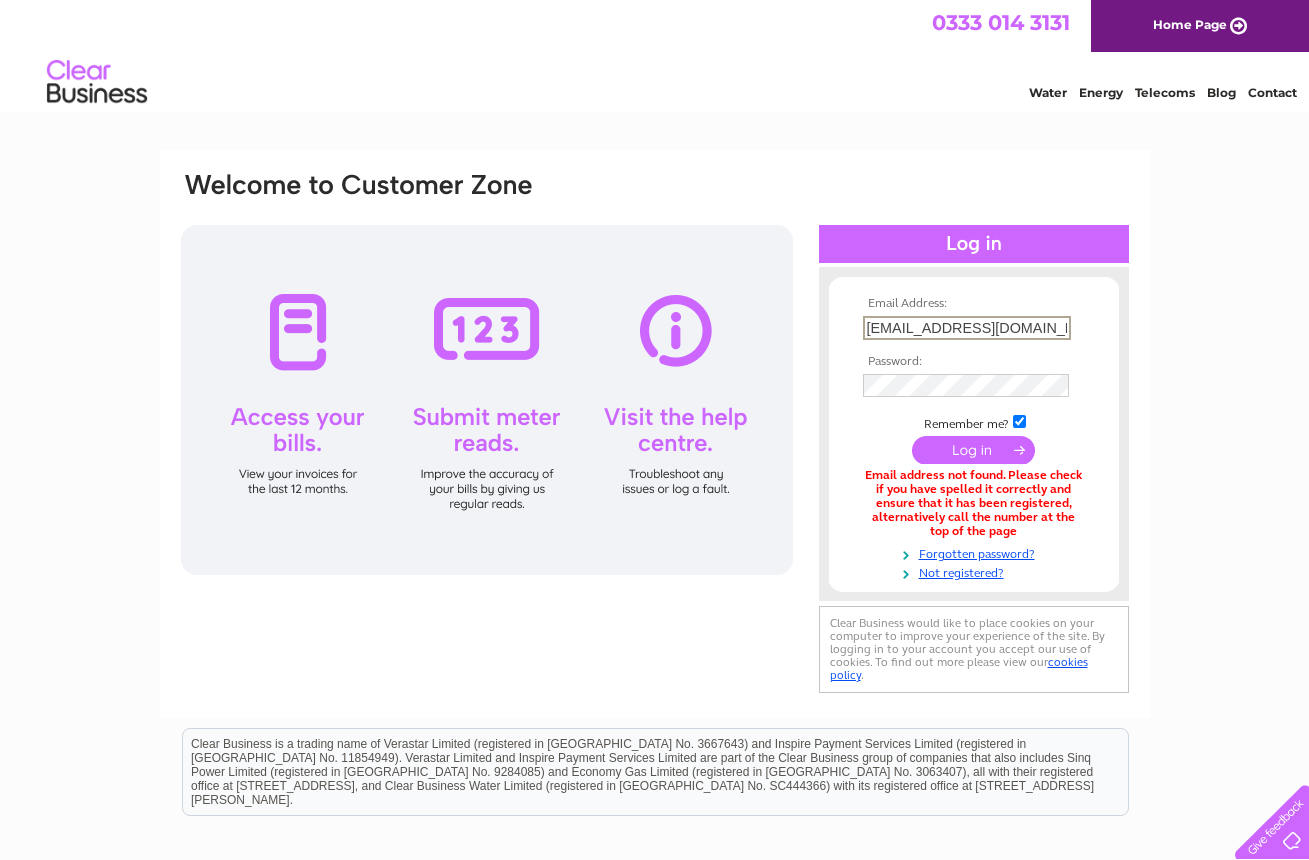 drag, startPoint x: 1052, startPoint y: 326, endPoint x: 709, endPoint y: 300, distance: 343.984 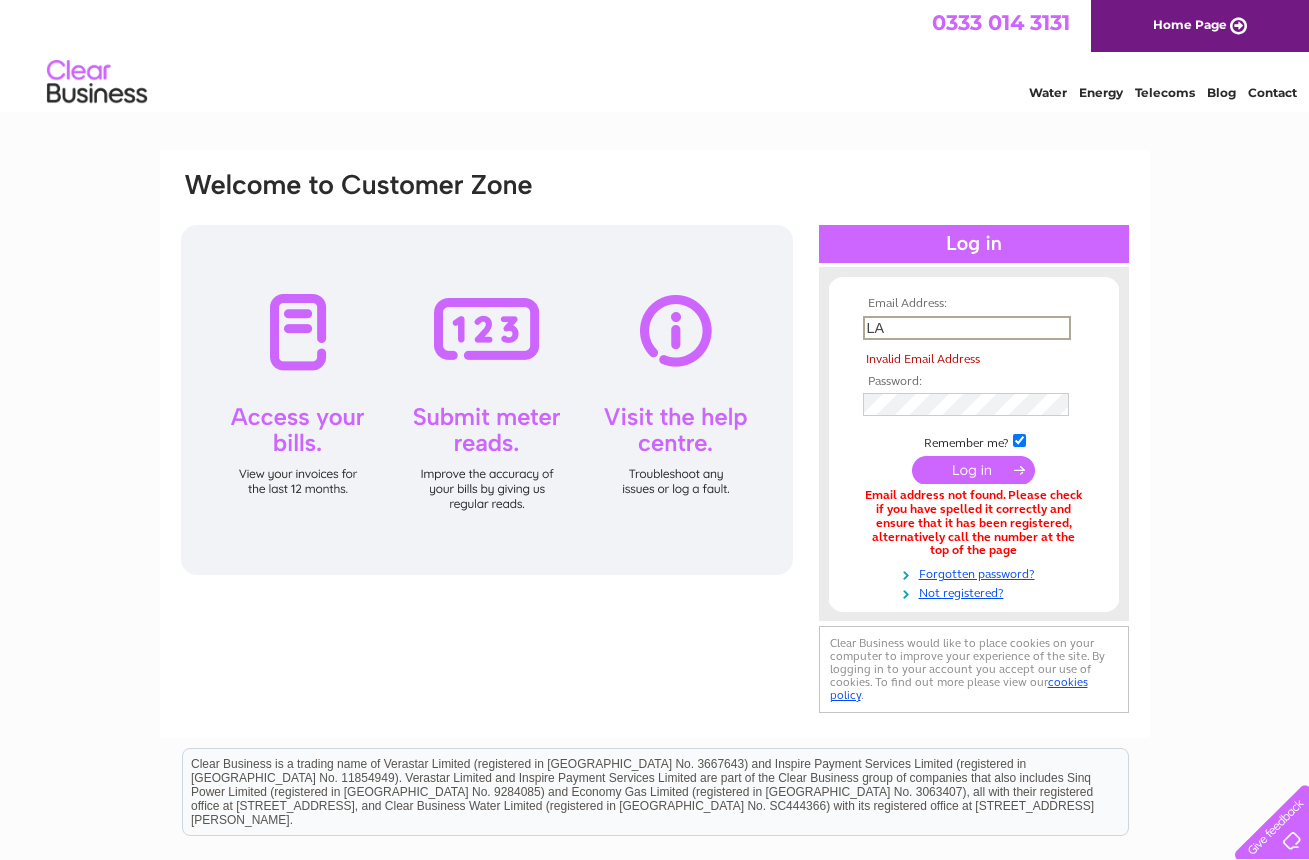 type on "L" 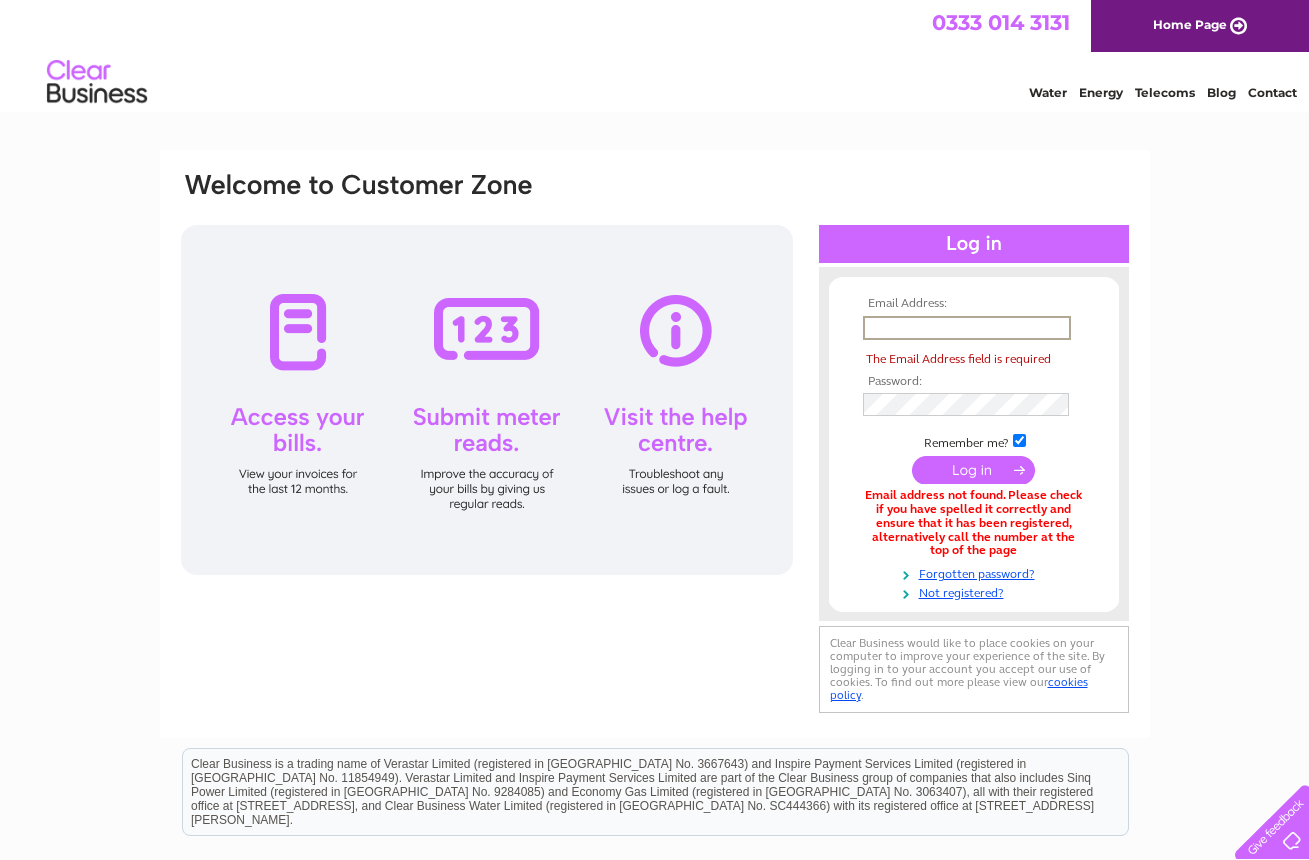 type on "[EMAIL_ADDRESS][DOMAIN_NAME]" 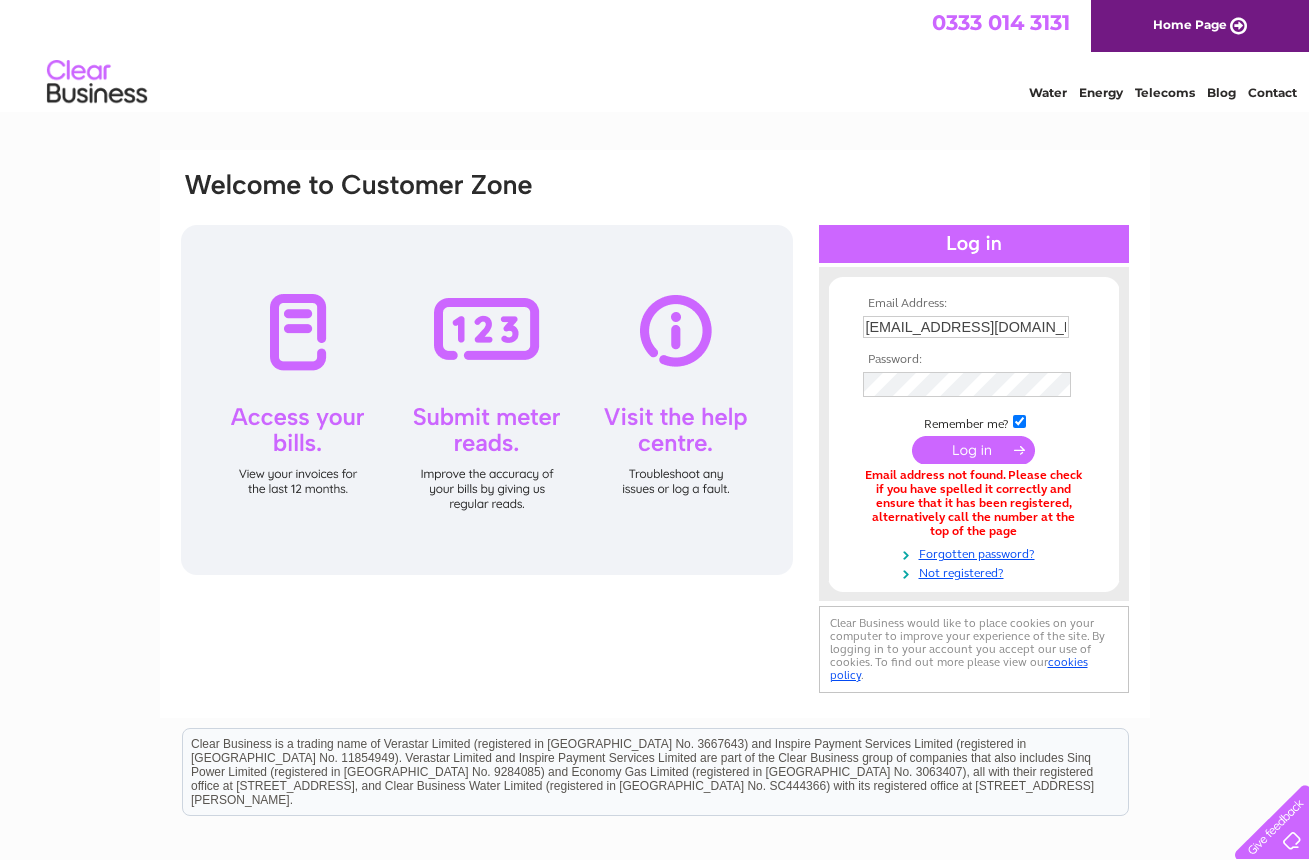 click at bounding box center [973, 450] 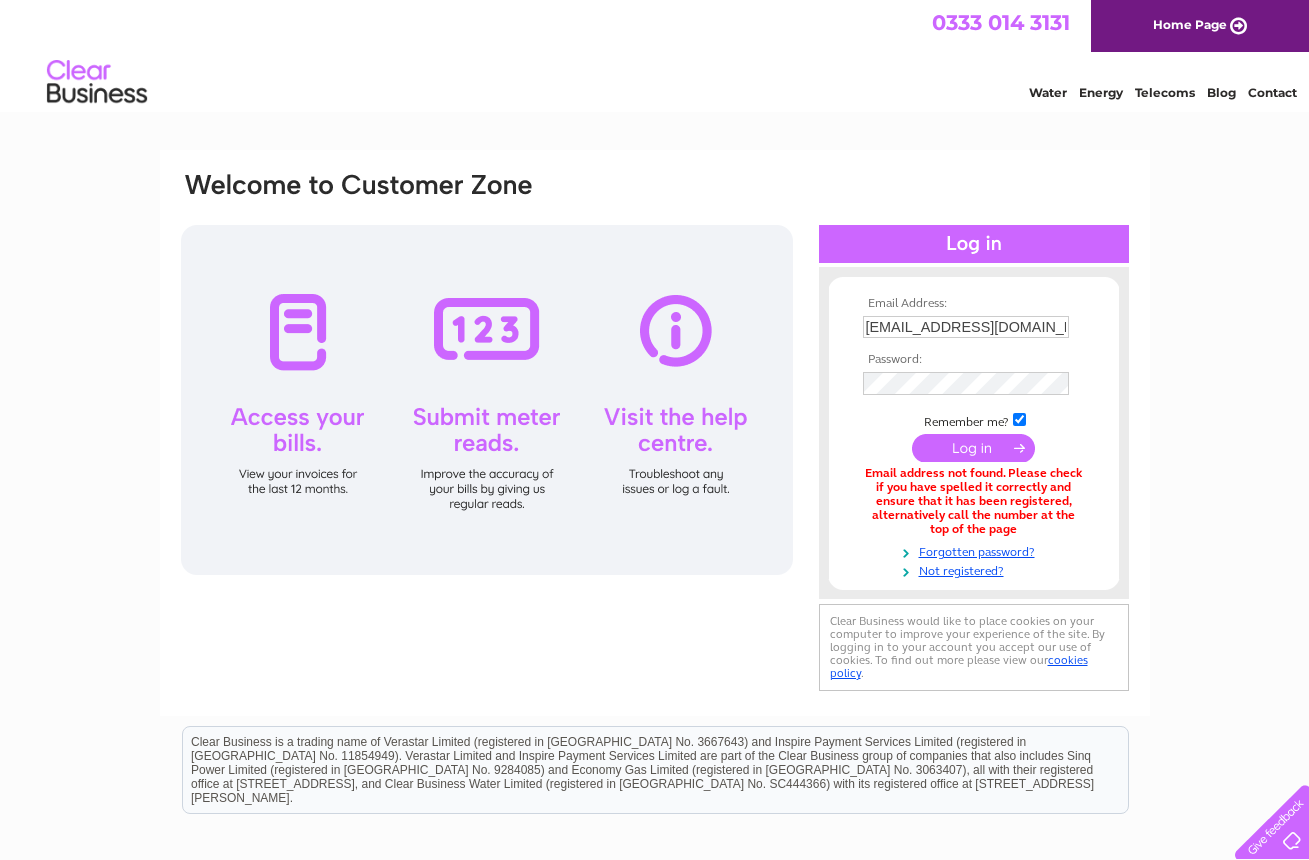 scroll, scrollTop: 0, scrollLeft: 0, axis: both 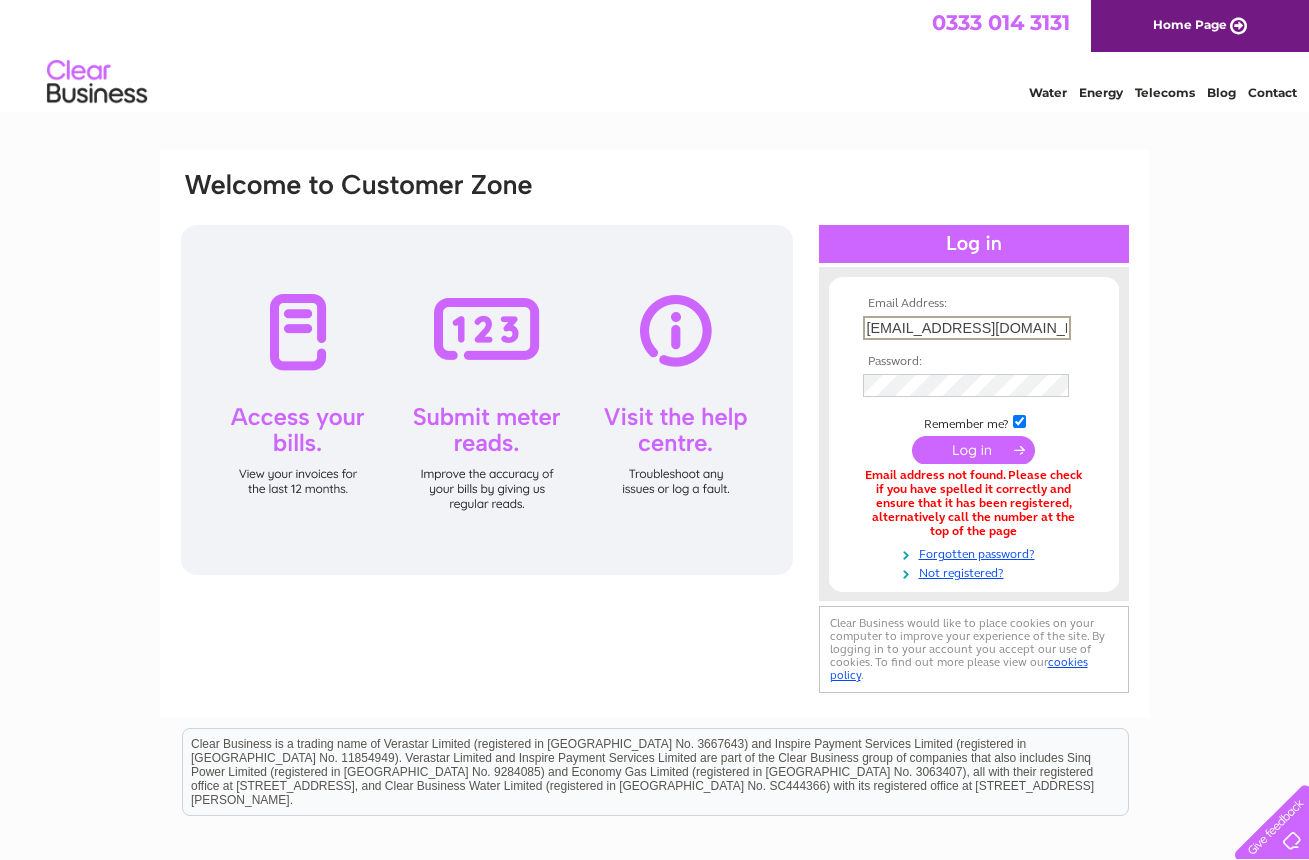 click on "Email Address:
[EMAIL_ADDRESS][DOMAIN_NAME]
Password:" at bounding box center [974, 439] 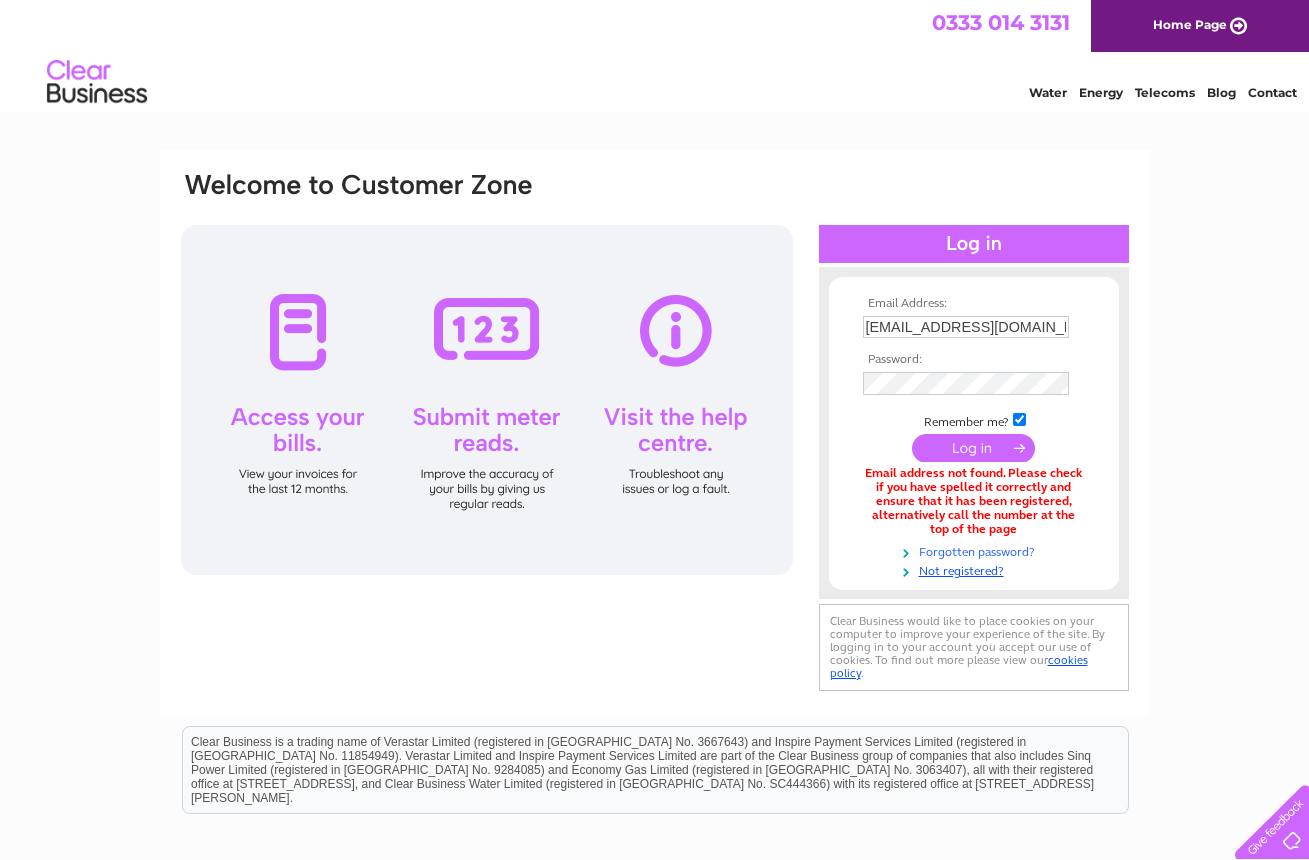 click on "Forgotten password?" at bounding box center [976, 550] 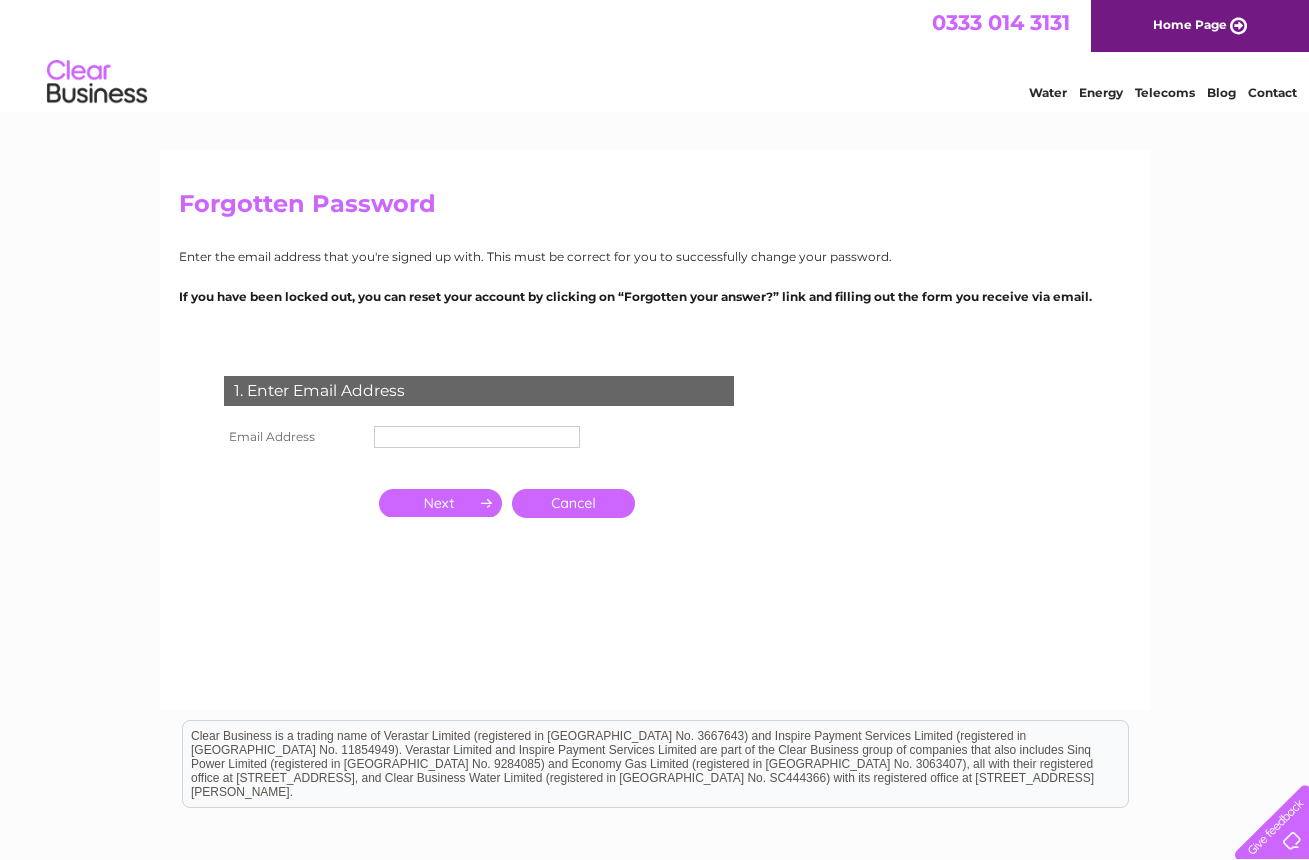 scroll, scrollTop: 0, scrollLeft: 0, axis: both 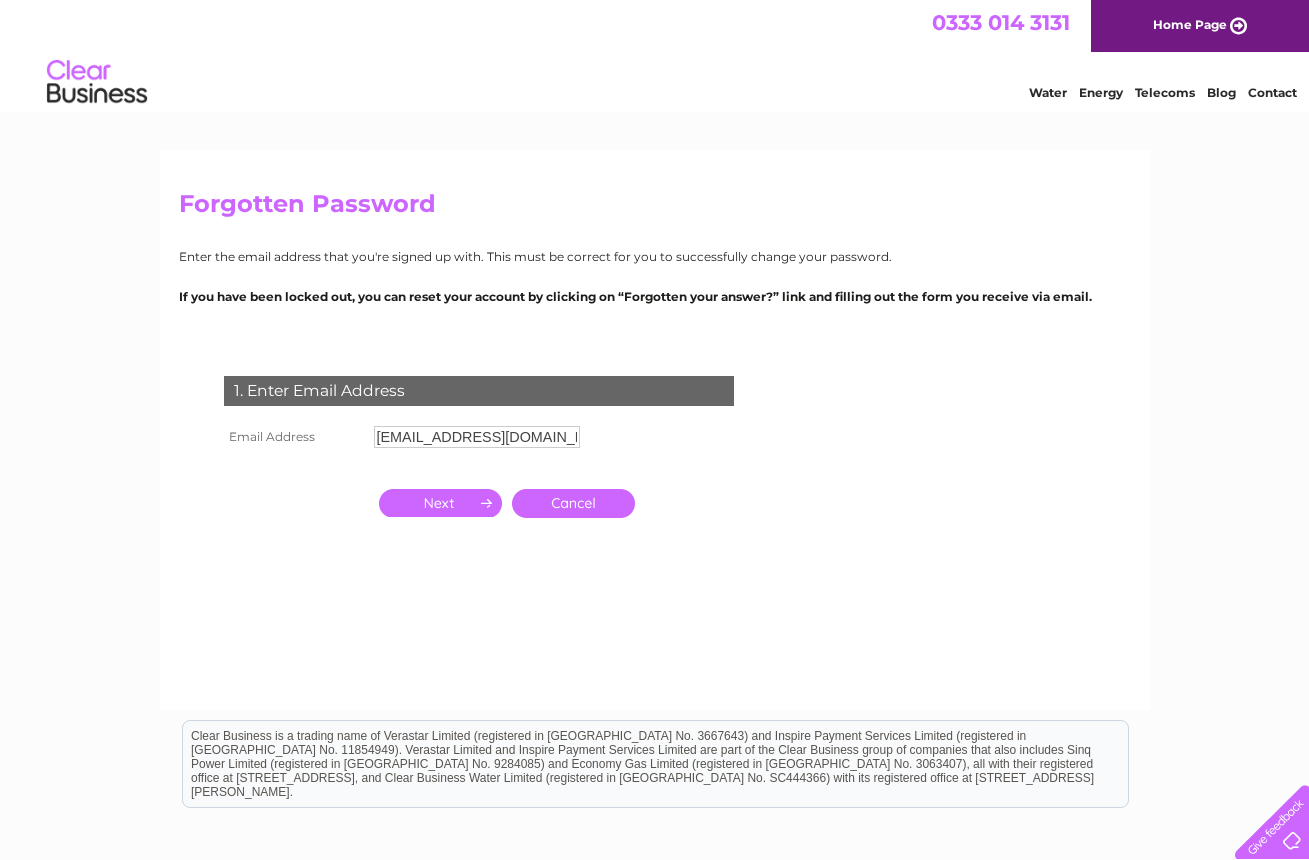 click at bounding box center (440, 503) 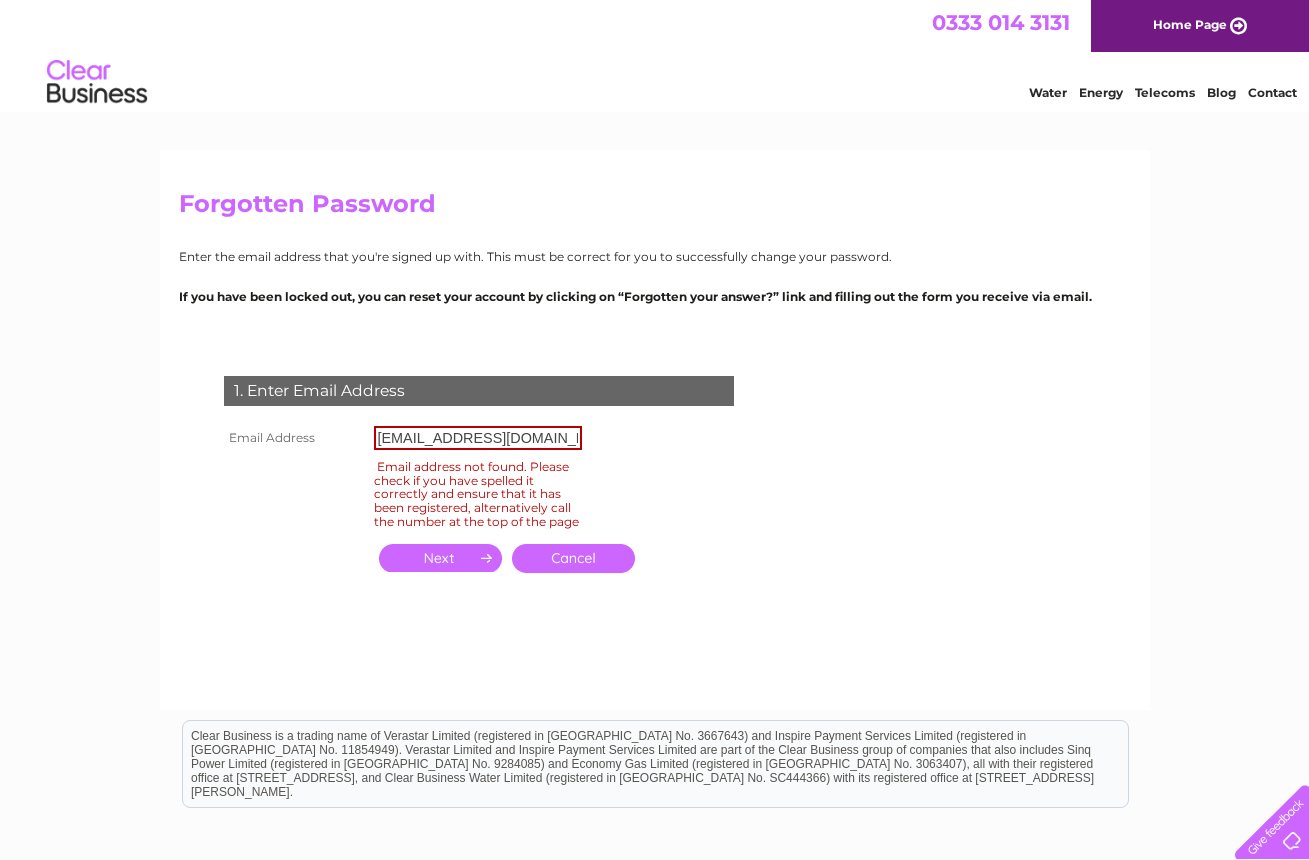 click on "jpizamis@hotail.co.uk" at bounding box center (478, 438) 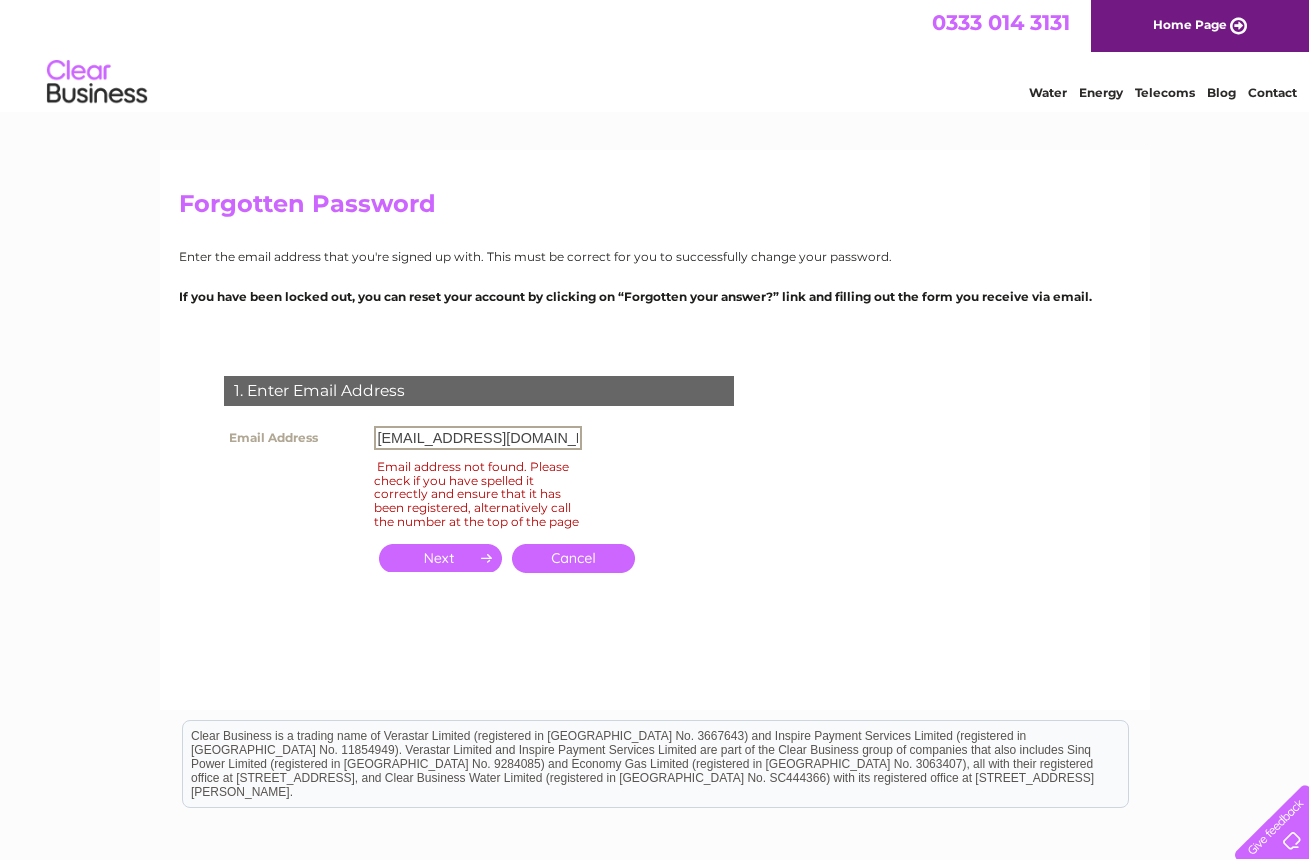 click at bounding box center (440, 558) 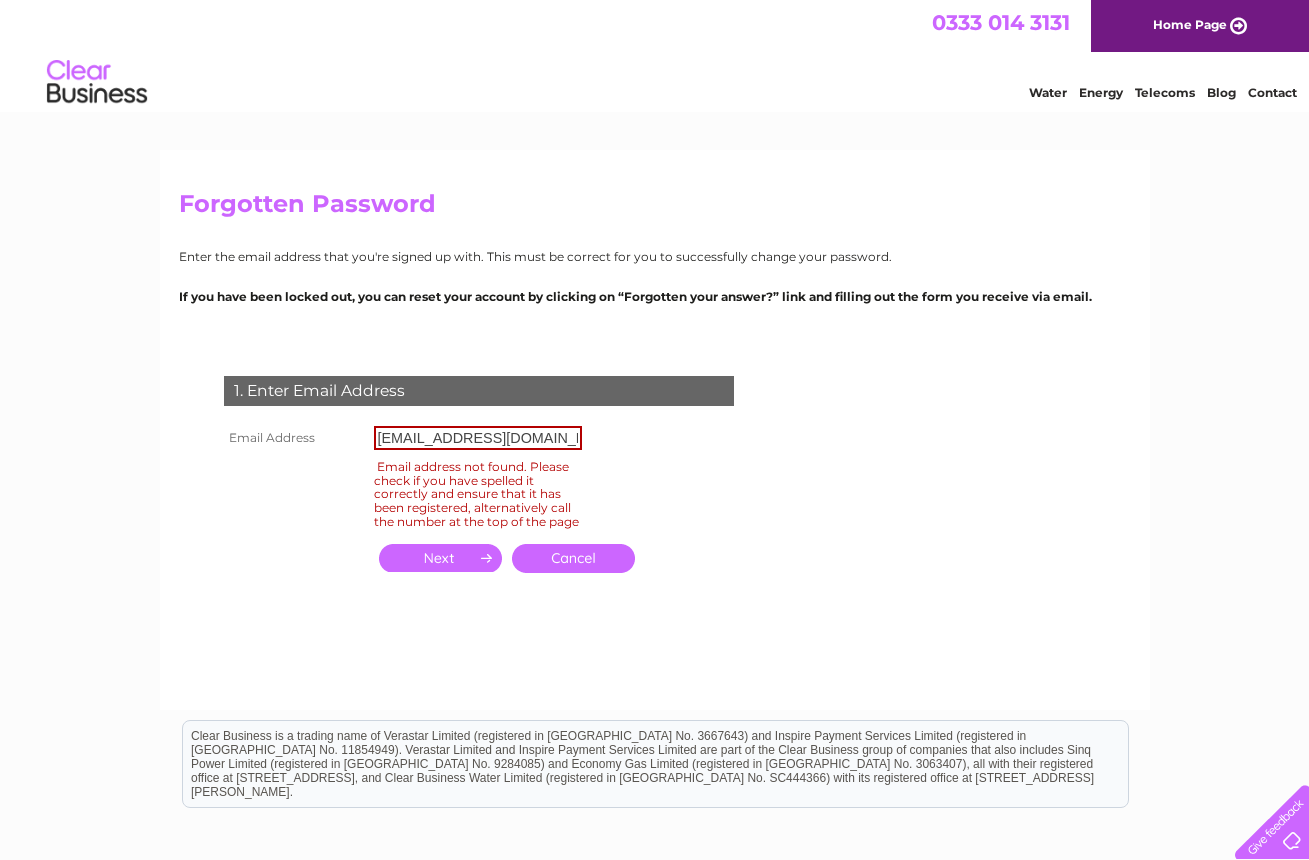 click at bounding box center [440, 558] 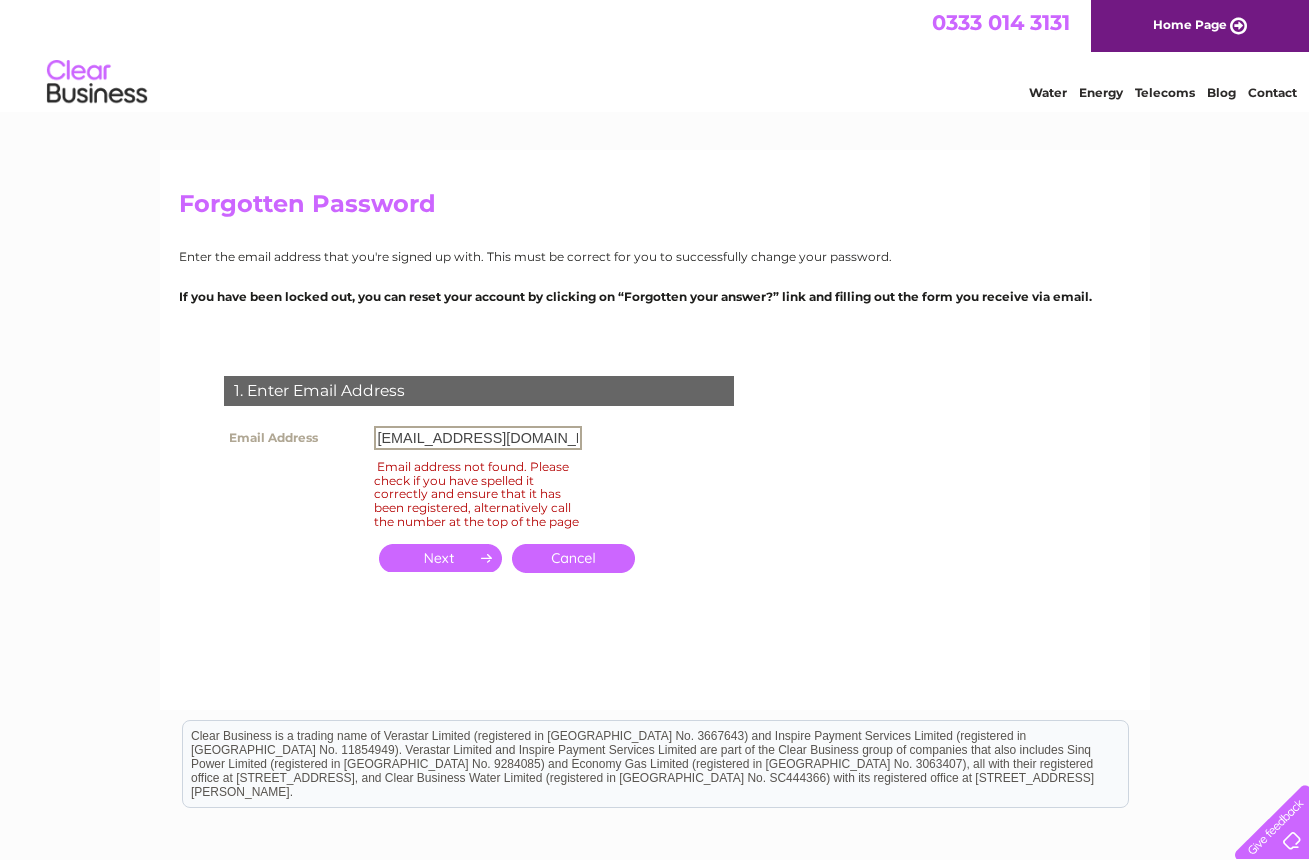 drag, startPoint x: 537, startPoint y: 439, endPoint x: 240, endPoint y: 411, distance: 298.31696 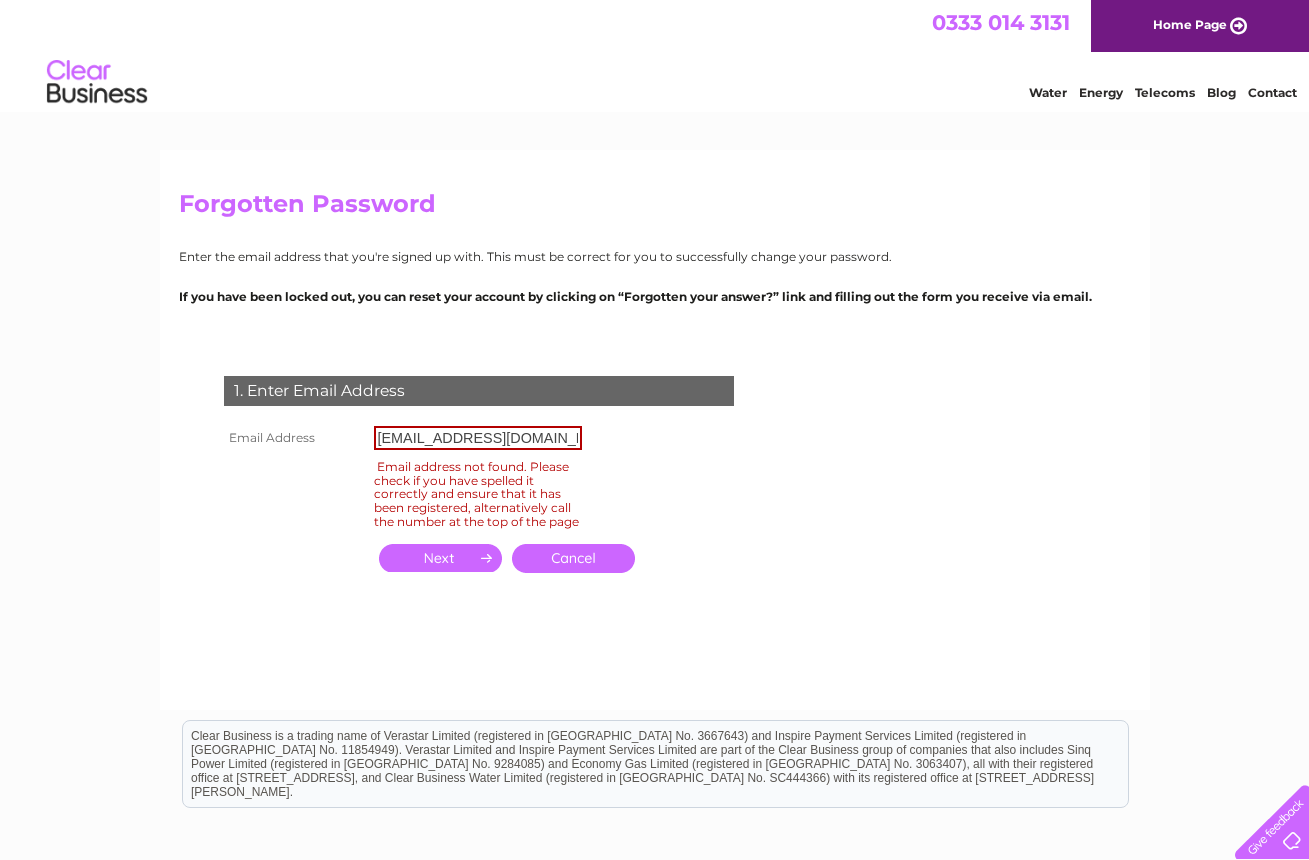 click at bounding box center [440, 558] 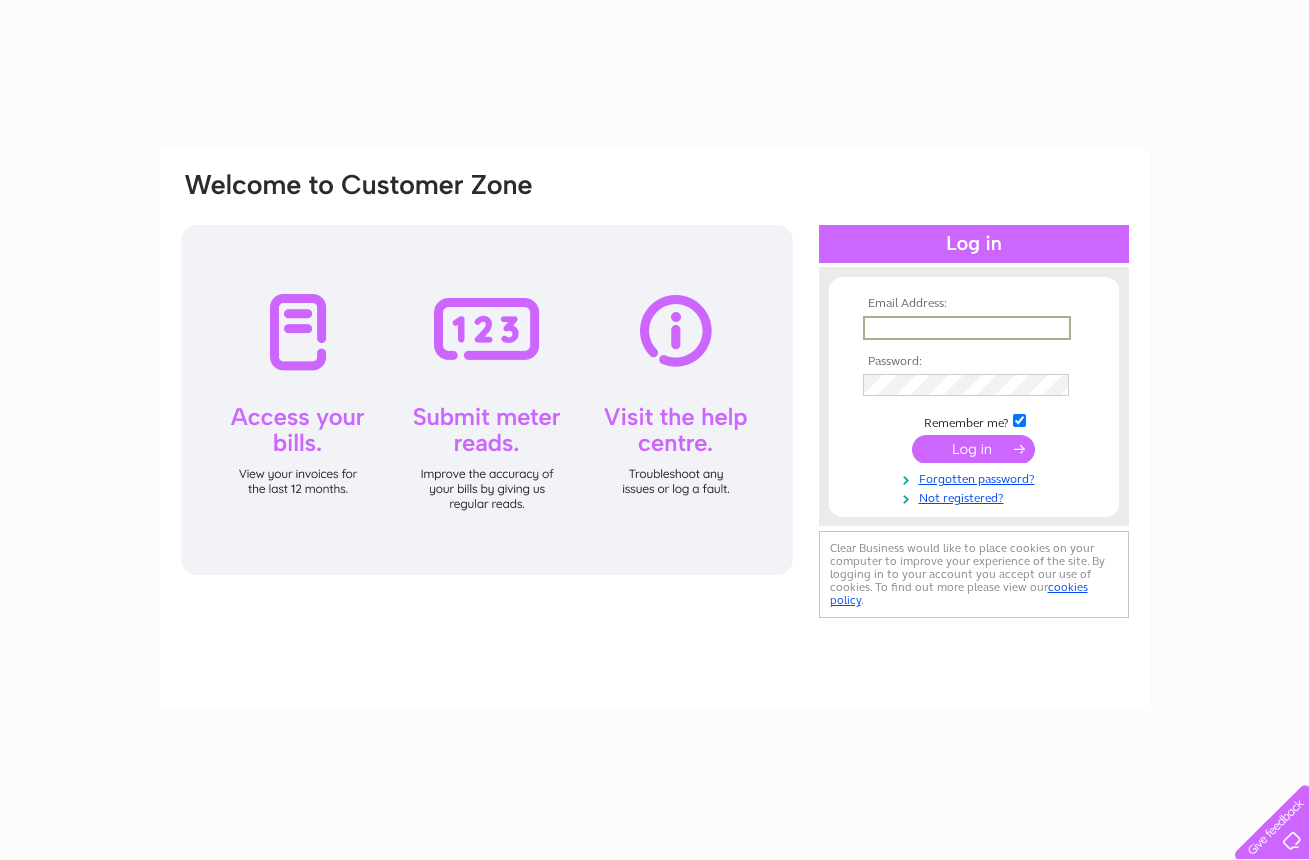 type on "[EMAIL_ADDRESS][DOMAIN_NAME]" 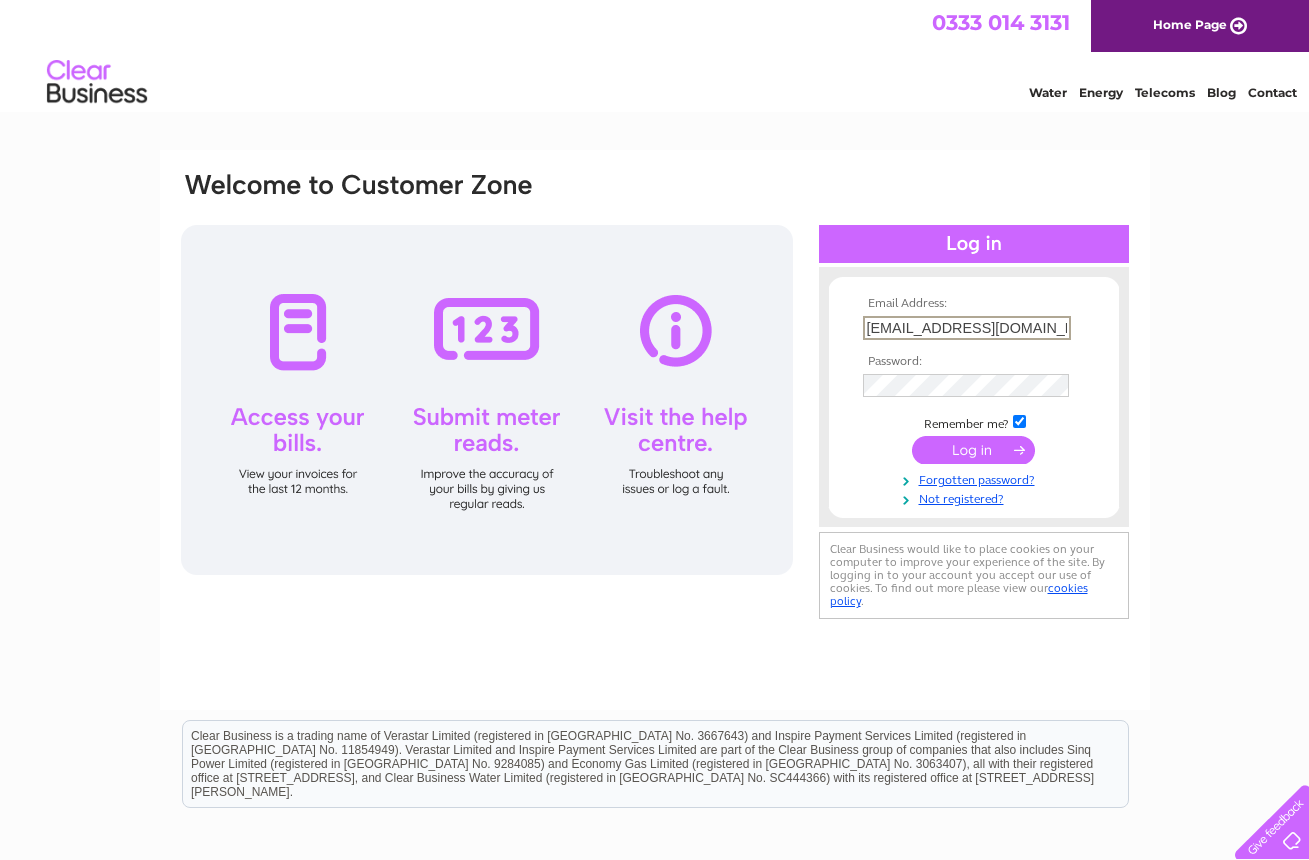 scroll, scrollTop: 0, scrollLeft: 0, axis: both 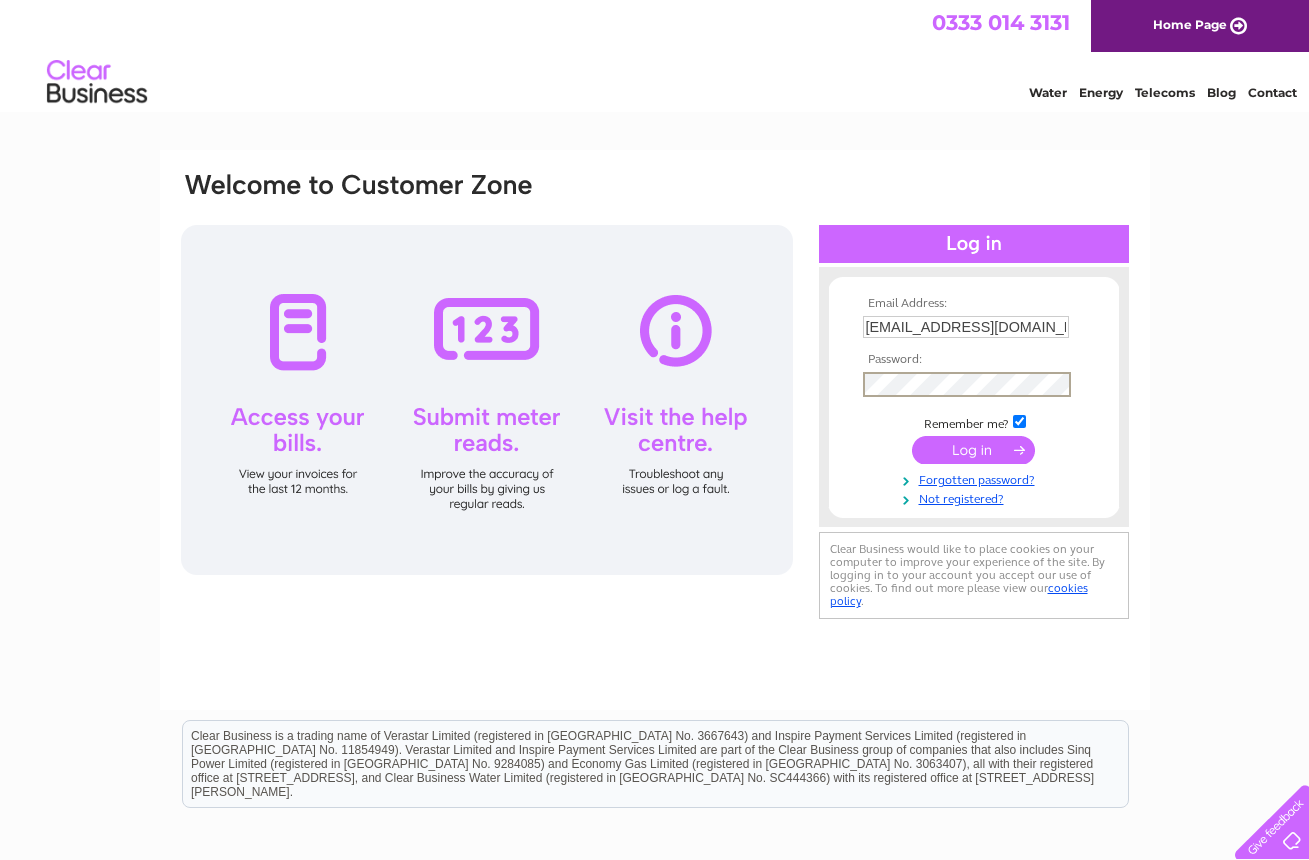 click at bounding box center [973, 450] 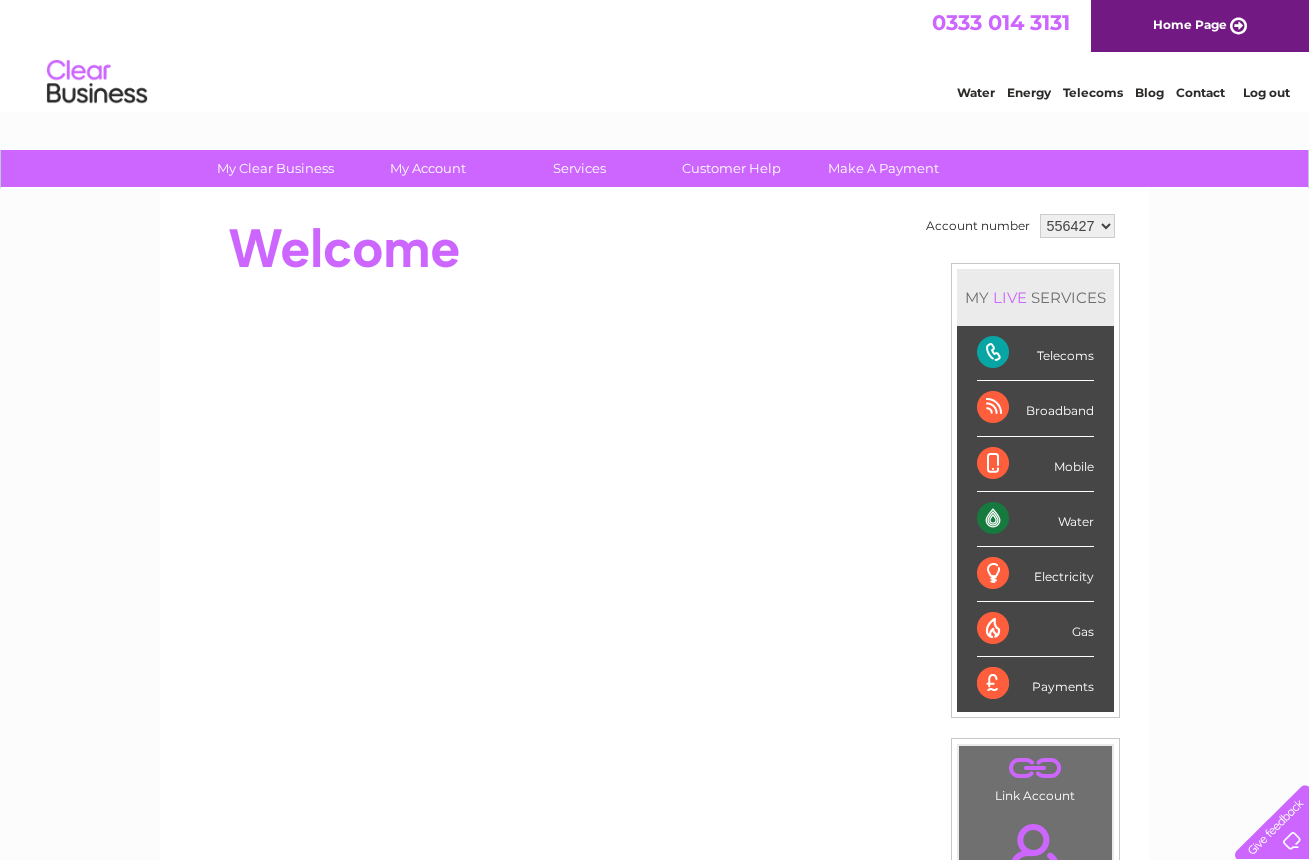 scroll, scrollTop: 0, scrollLeft: 0, axis: both 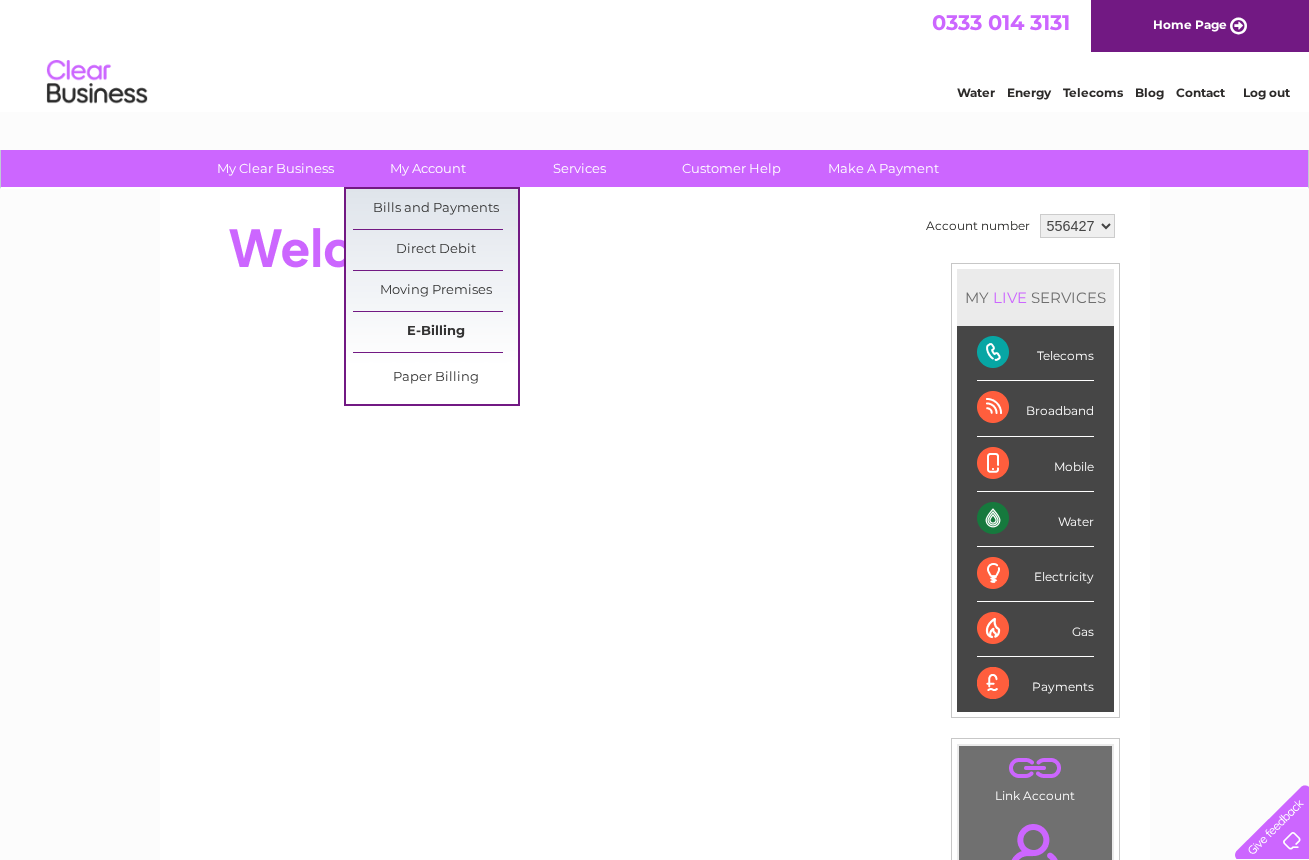 click on "E-Billing" at bounding box center (435, 332) 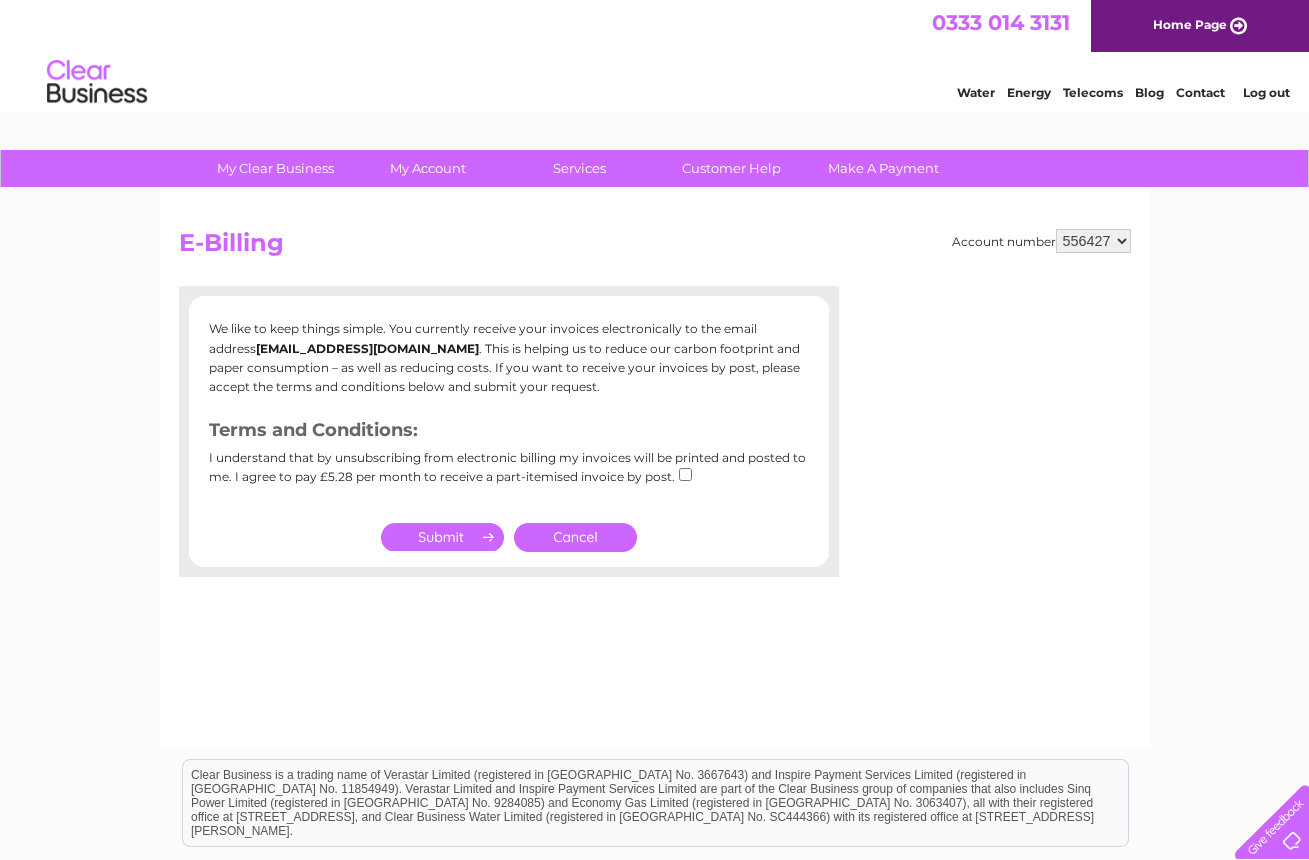 scroll, scrollTop: 0, scrollLeft: 0, axis: both 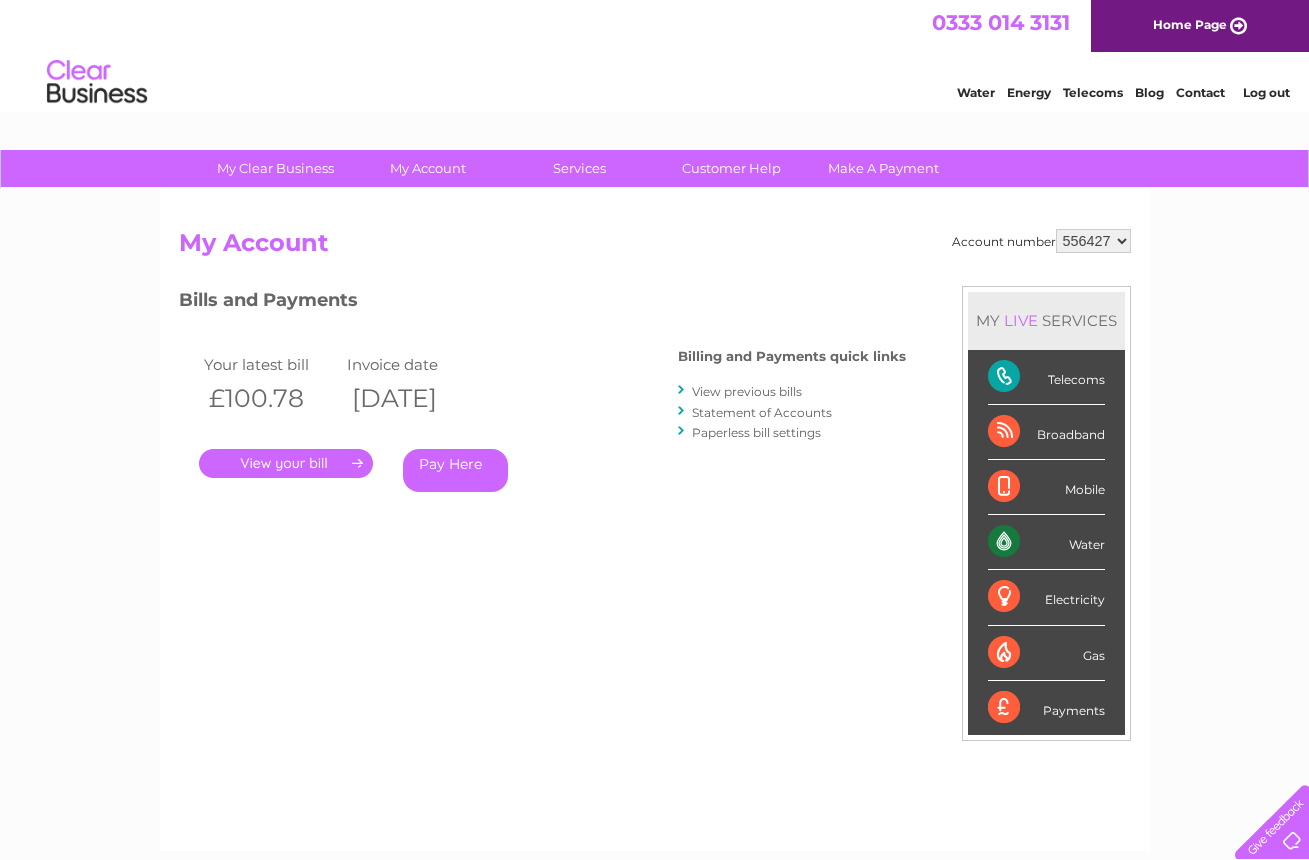 click on "." at bounding box center [286, 463] 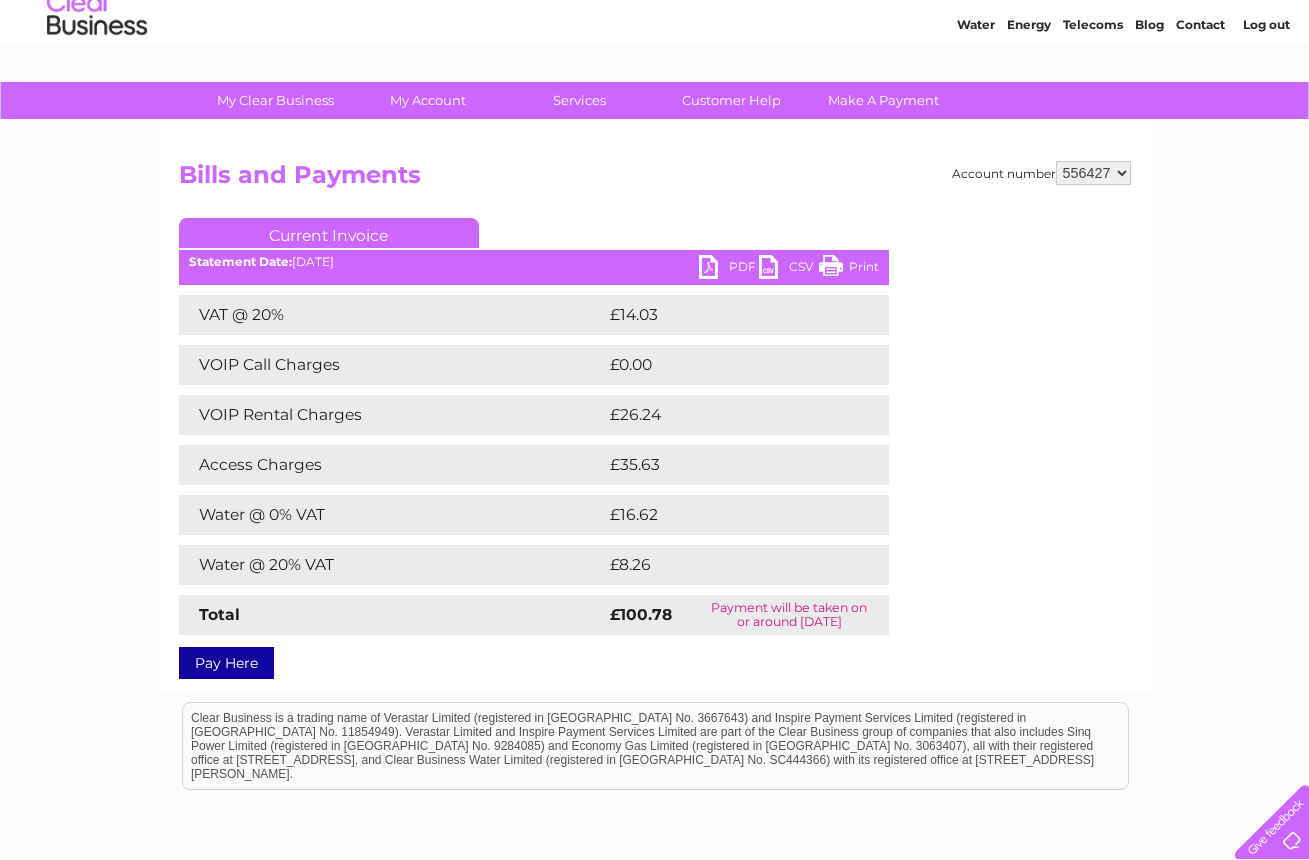 scroll, scrollTop: 67, scrollLeft: 0, axis: vertical 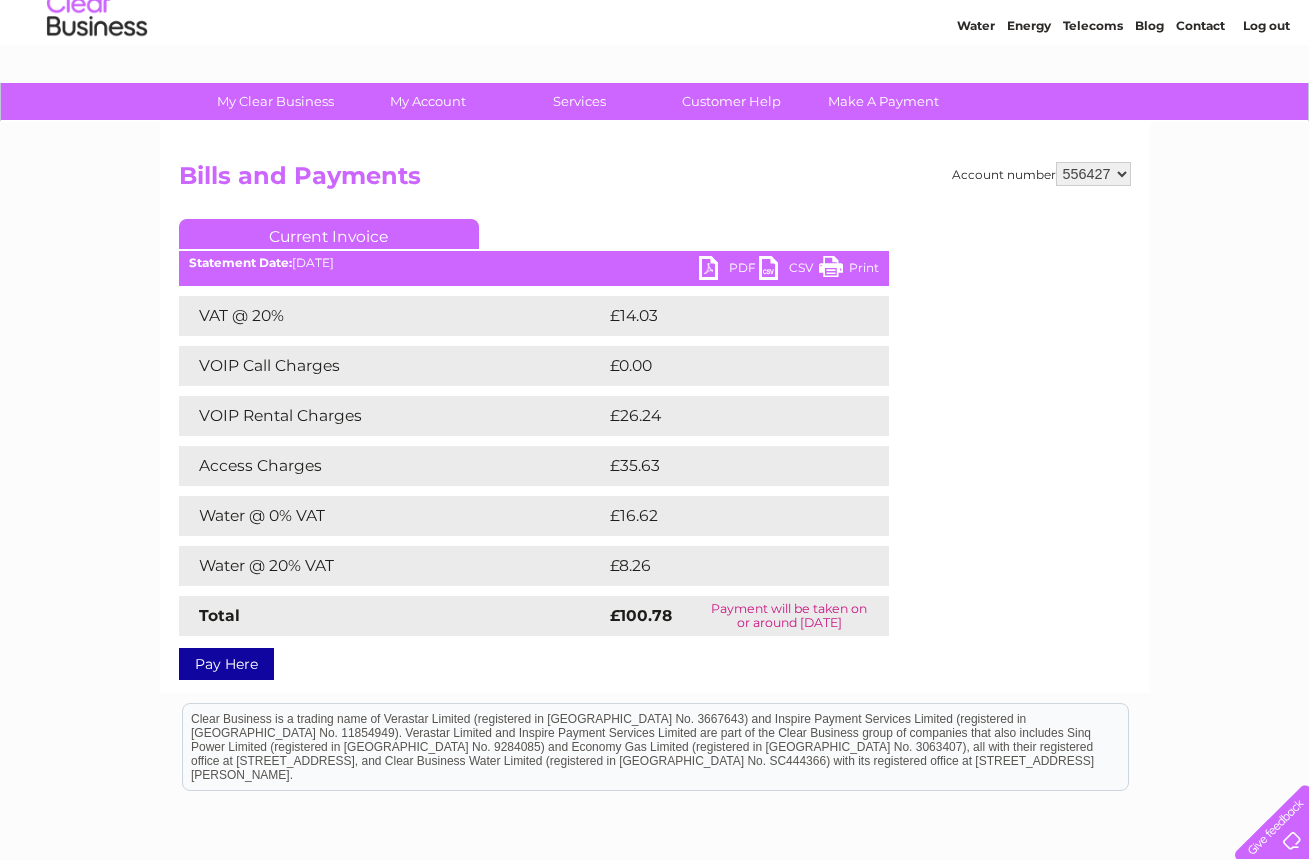 click on "PDF" at bounding box center [729, 270] 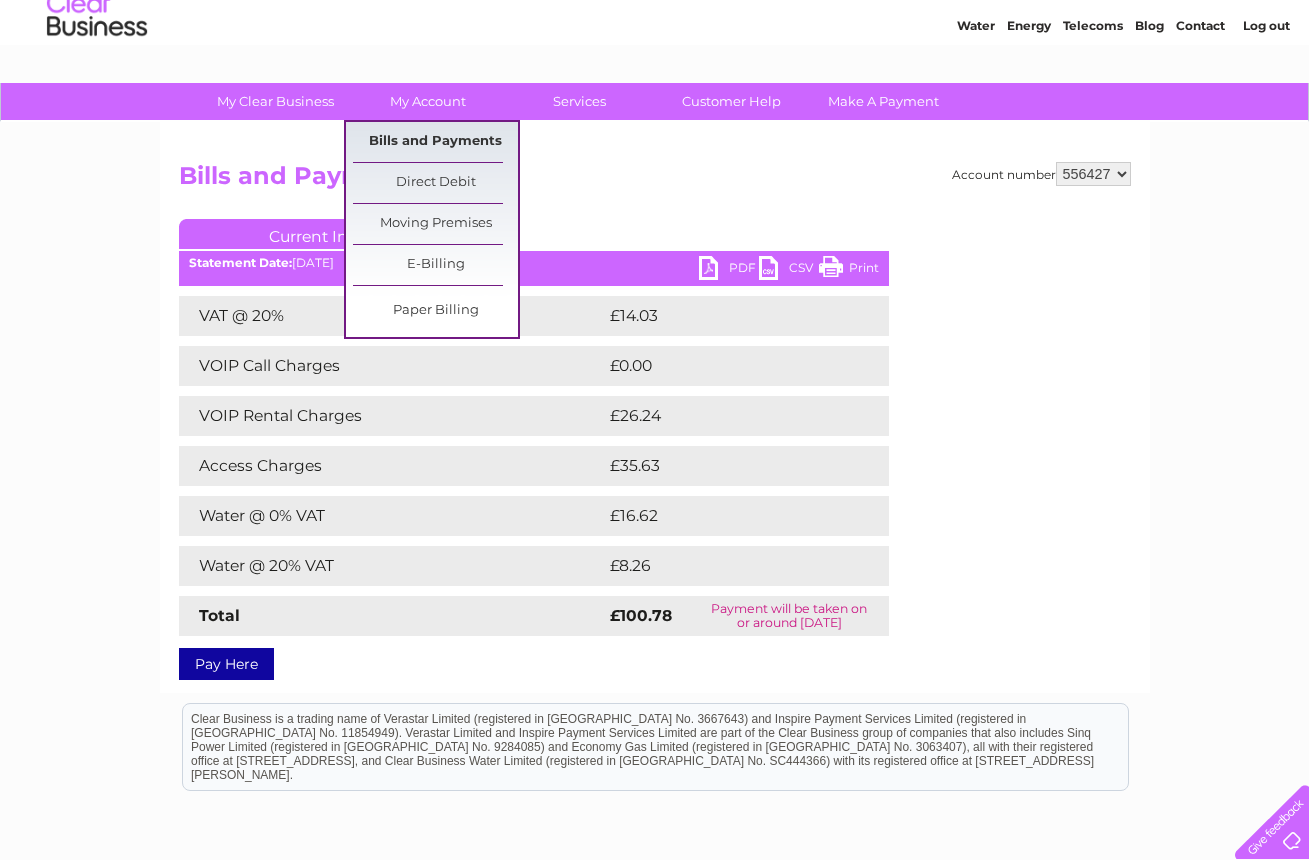 click on "Bills and Payments" at bounding box center [435, 142] 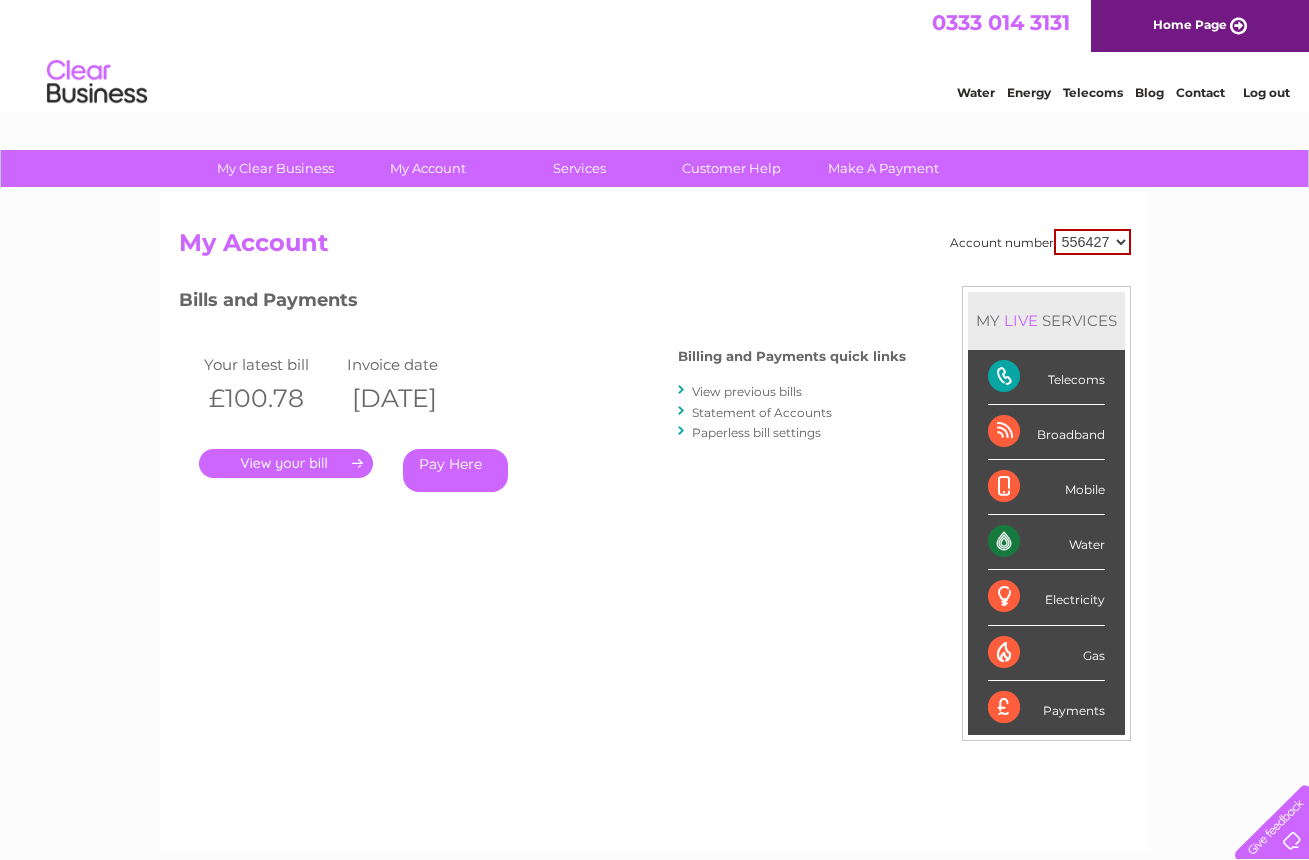 scroll, scrollTop: 0, scrollLeft: 0, axis: both 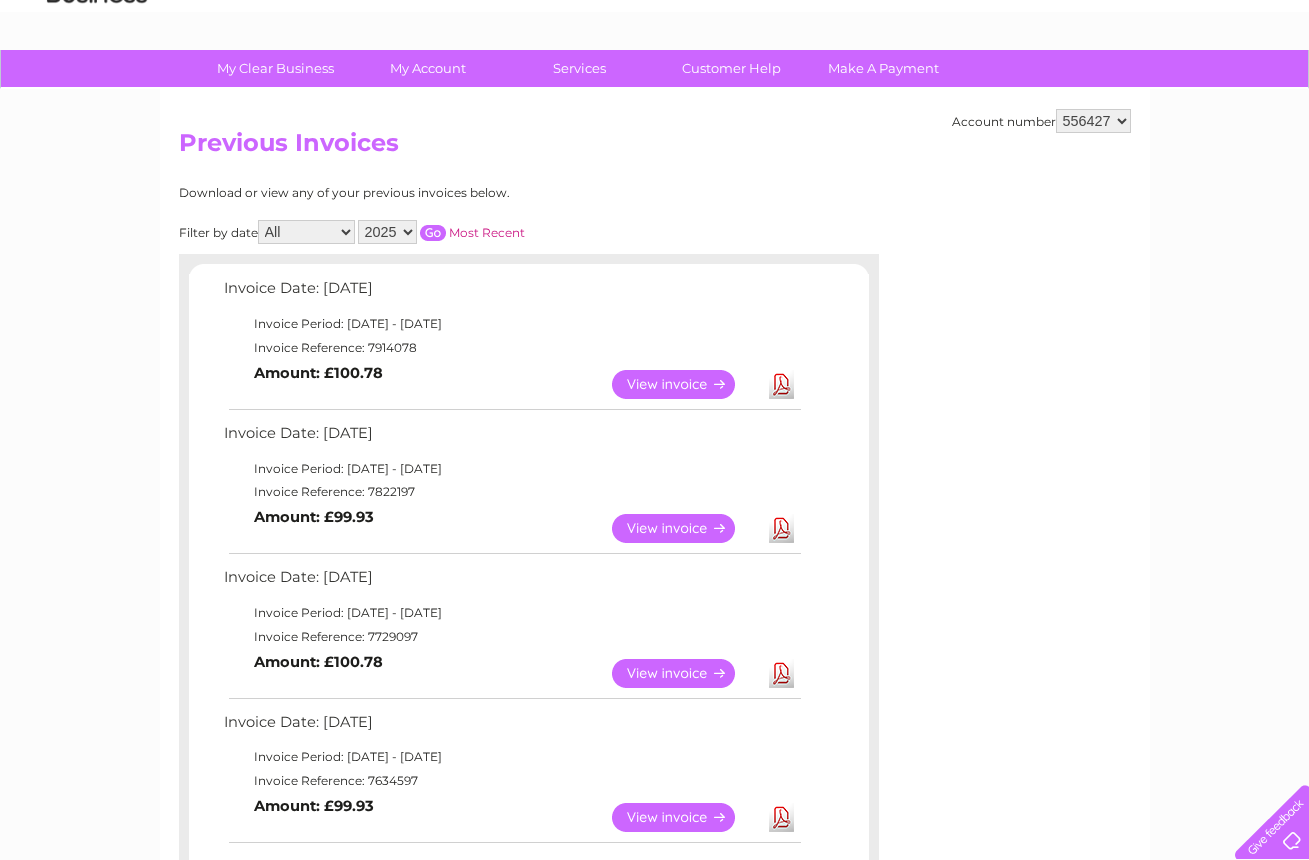 click on "View" at bounding box center (685, 528) 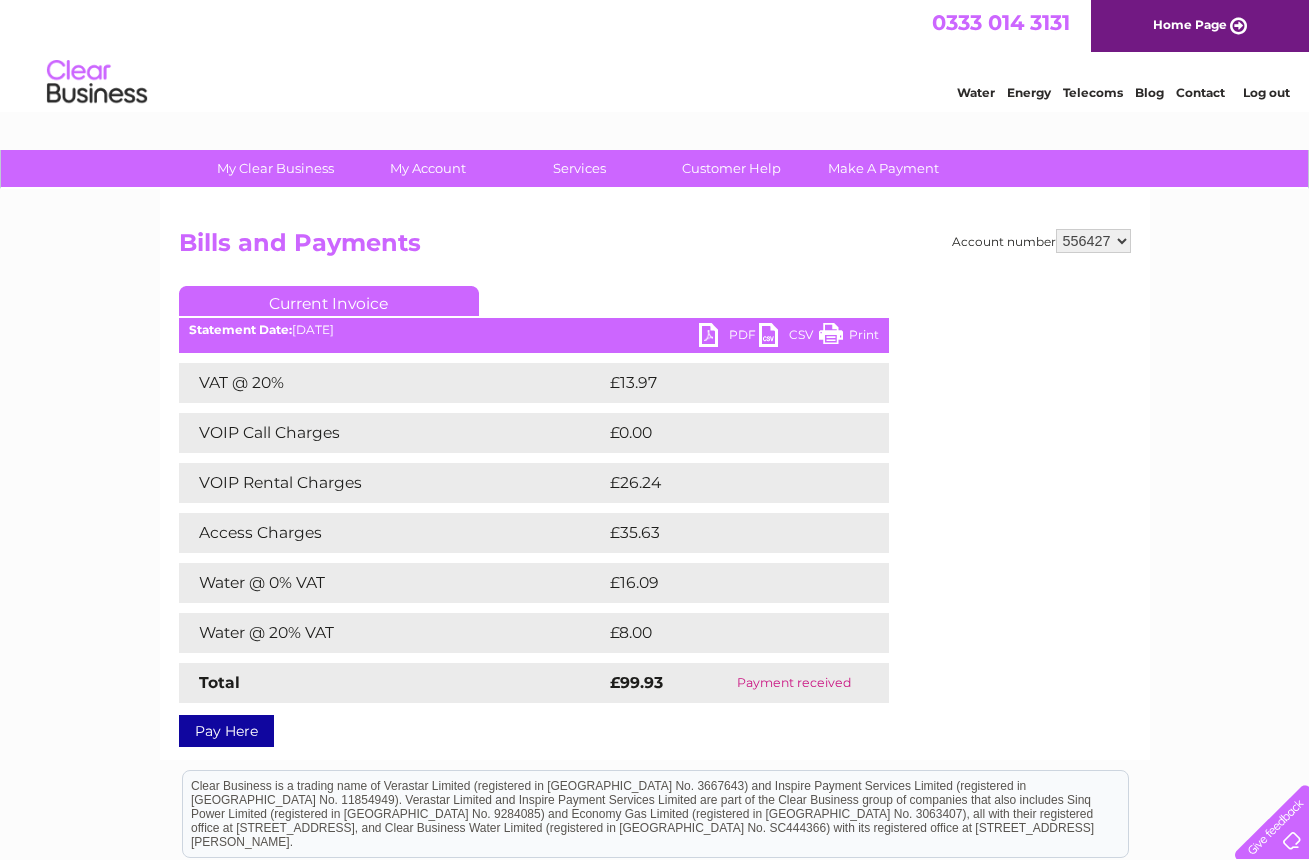 scroll, scrollTop: 0, scrollLeft: 0, axis: both 